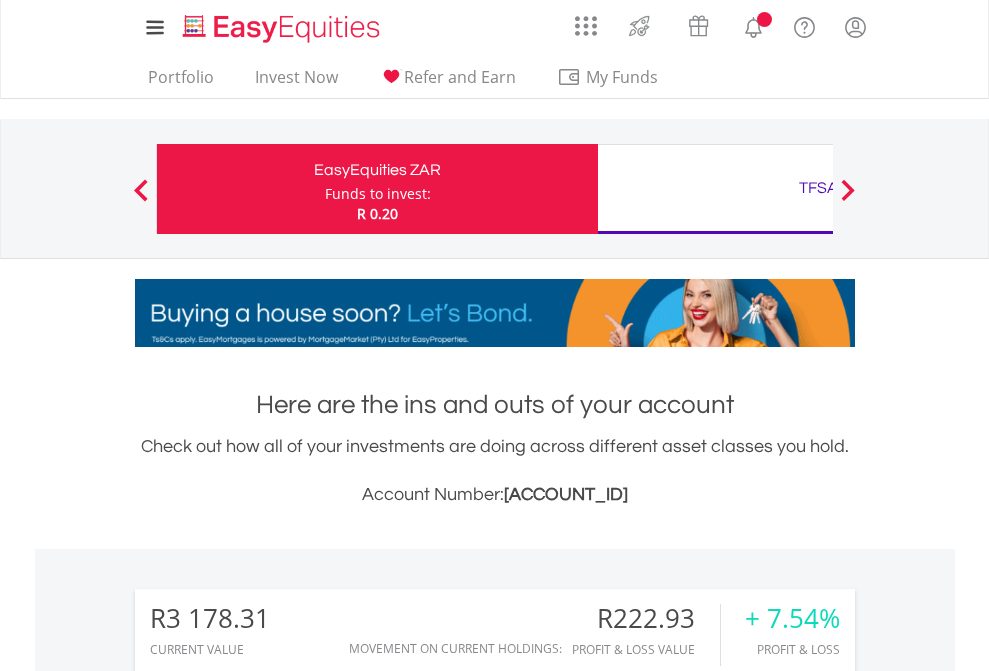 scroll, scrollTop: 0, scrollLeft: 0, axis: both 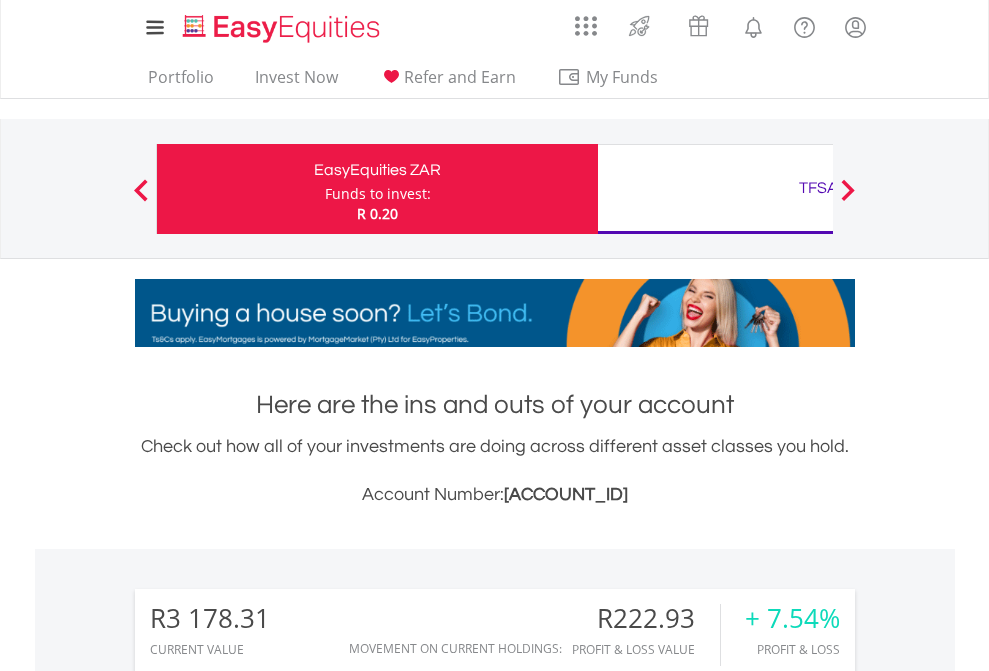 click on "Funds to invest:" at bounding box center (378, 194) 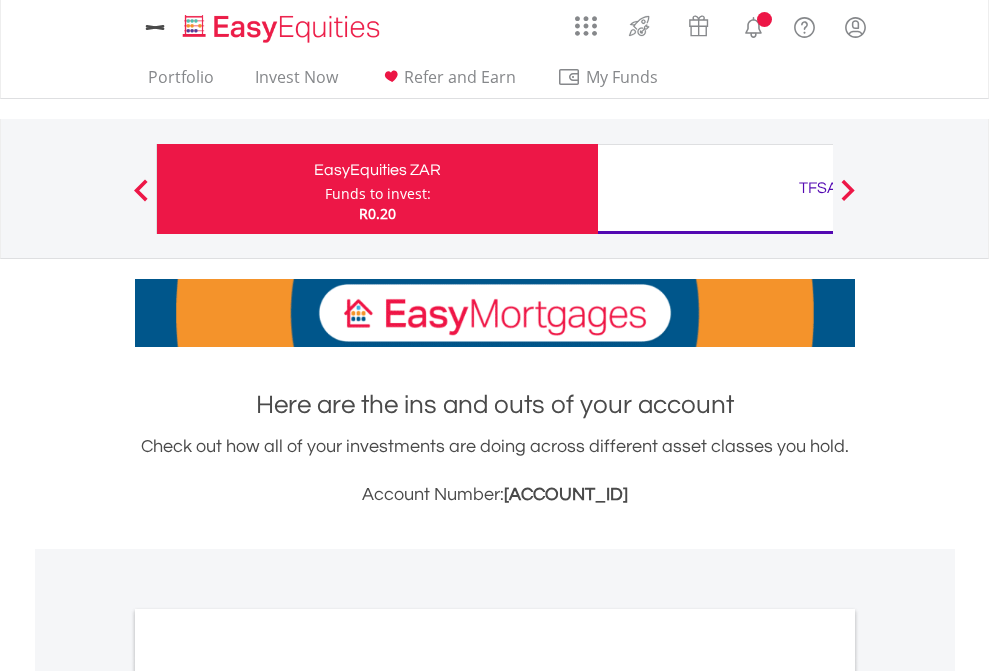 scroll, scrollTop: 0, scrollLeft: 0, axis: both 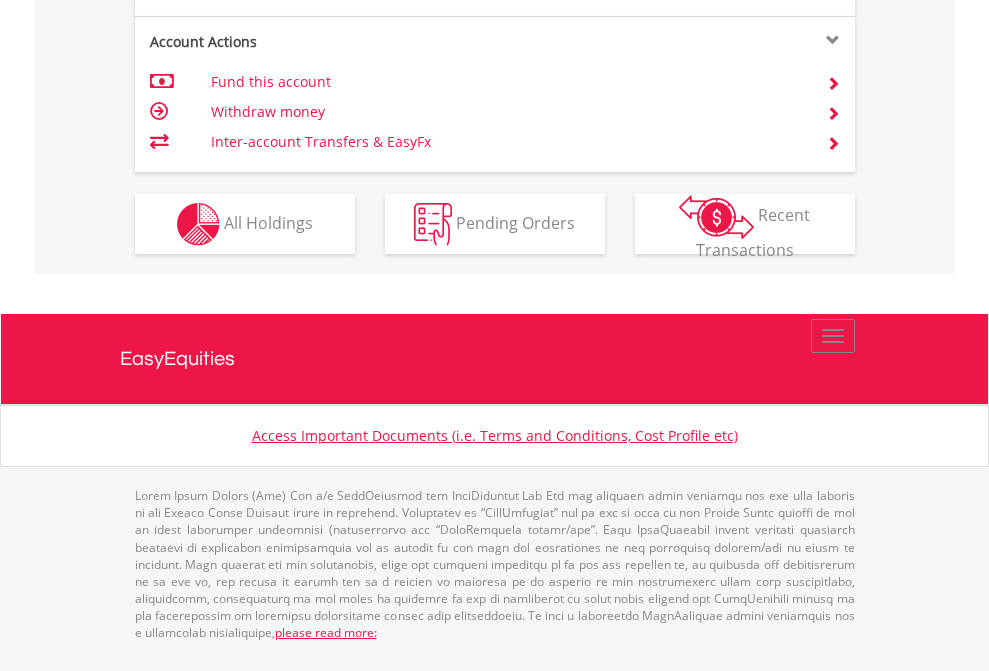 click on "Investment types" at bounding box center (706, -337) 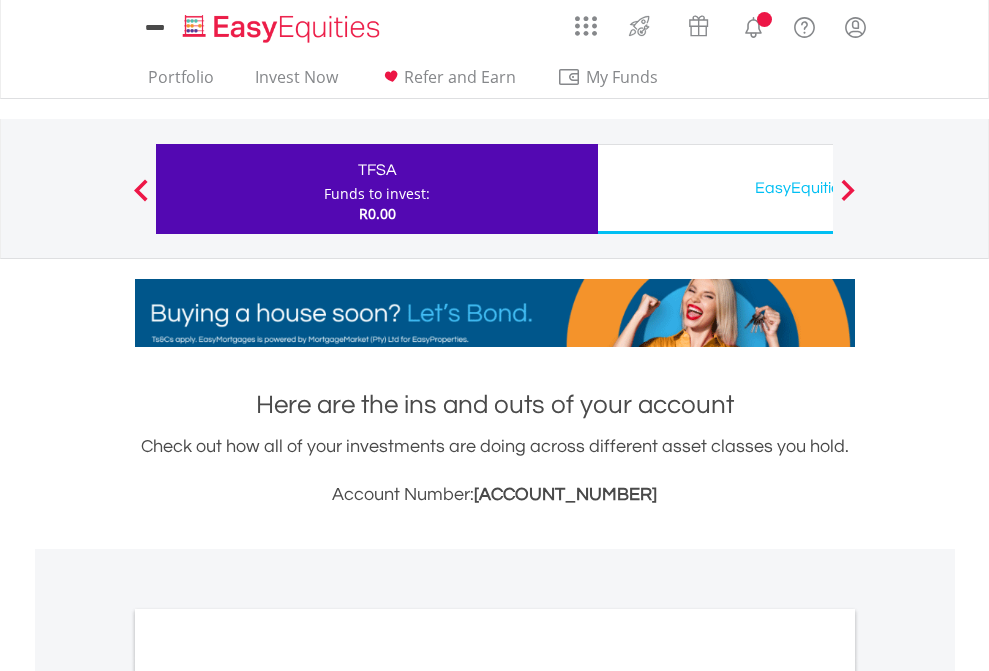 scroll, scrollTop: 0, scrollLeft: 0, axis: both 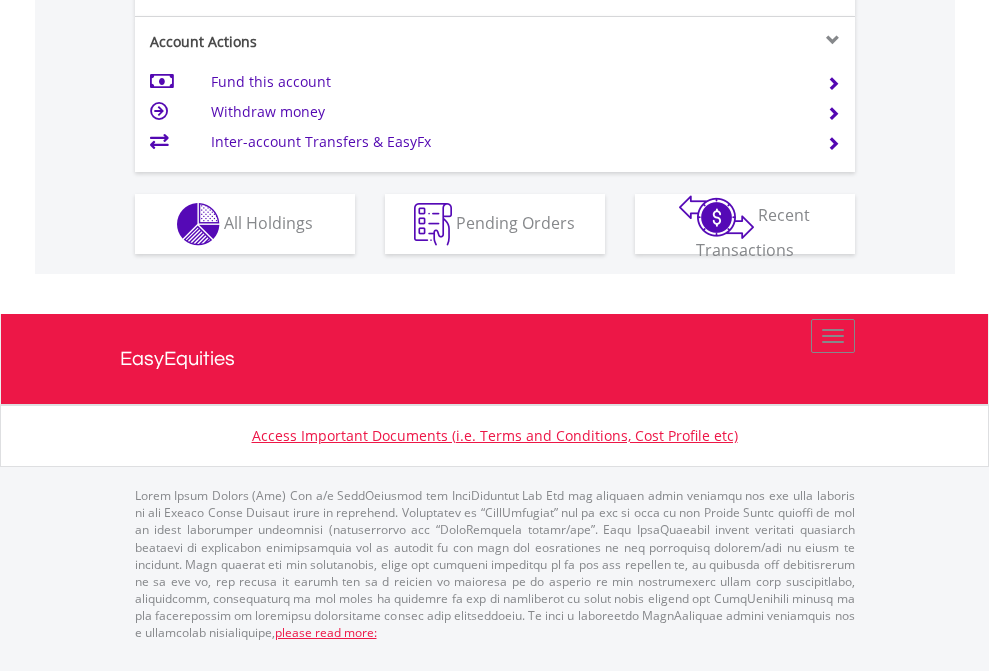 click on "Investment types" at bounding box center (706, -337) 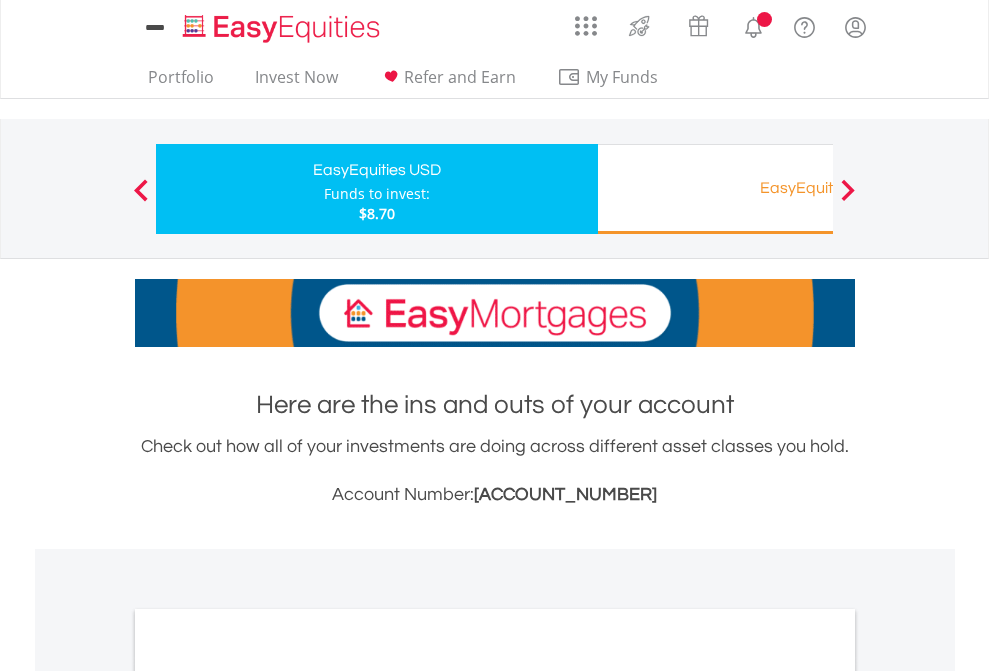 scroll, scrollTop: 0, scrollLeft: 0, axis: both 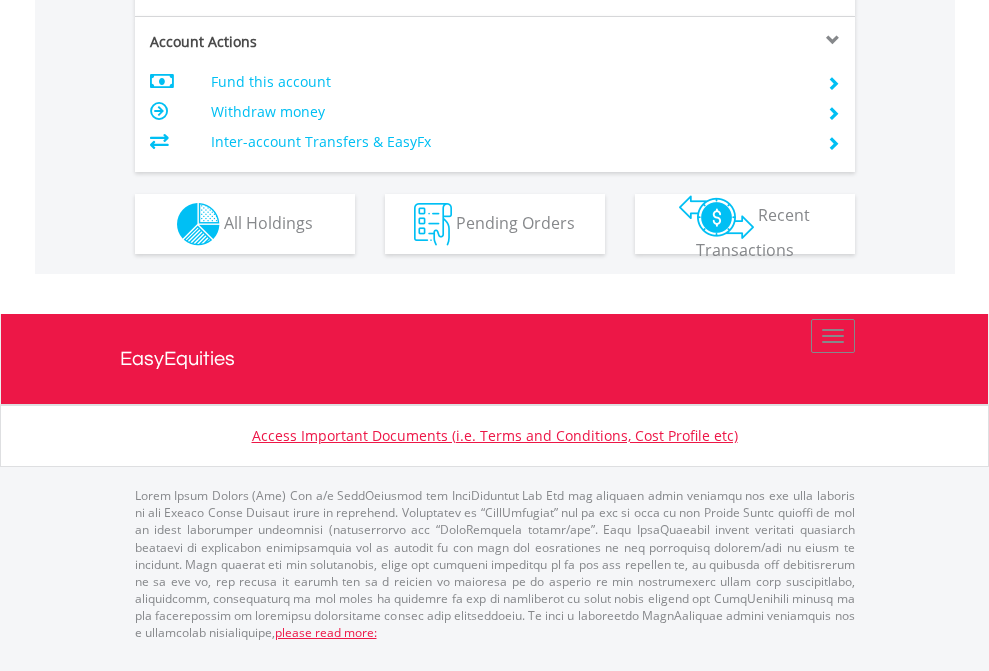 click on "Investment types" at bounding box center (706, -337) 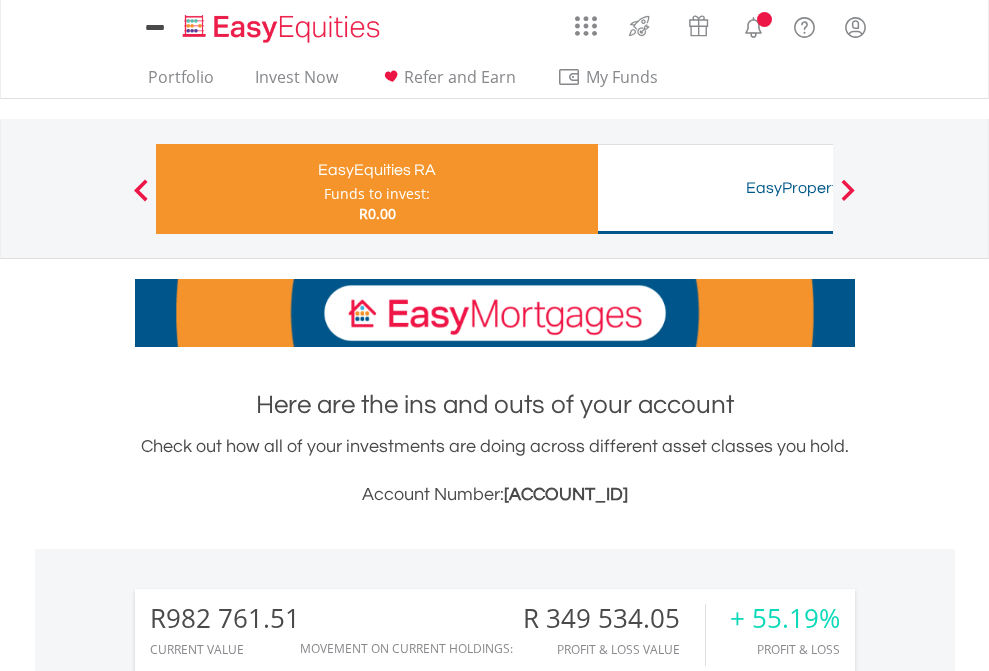 scroll, scrollTop: 0, scrollLeft: 0, axis: both 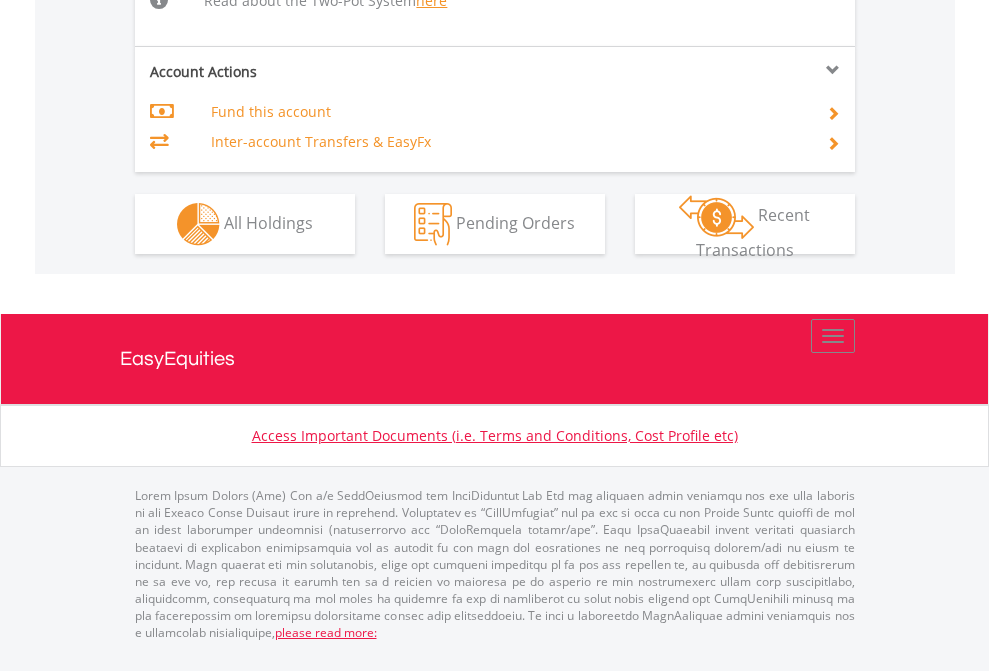 click on "Investment types" at bounding box center (706, -498) 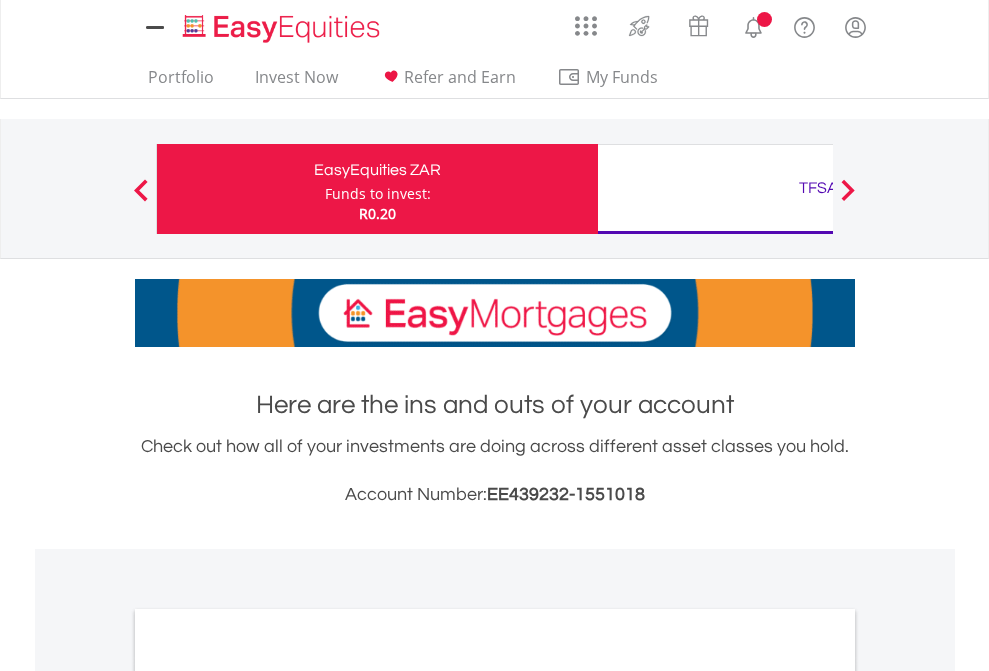 scroll, scrollTop: 0, scrollLeft: 0, axis: both 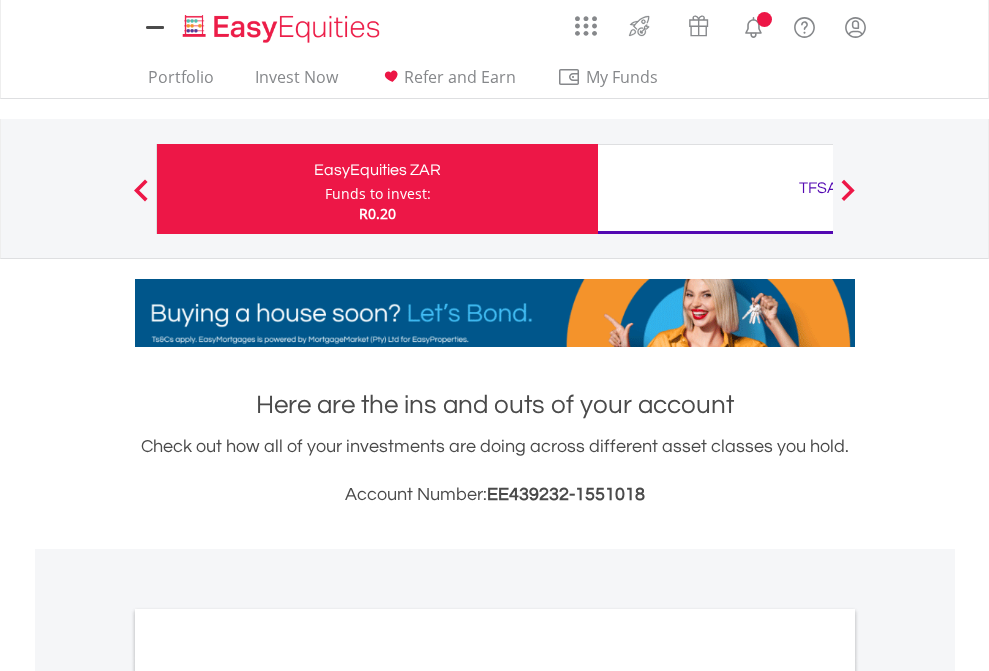 click on "All Holdings" at bounding box center (268, 1096) 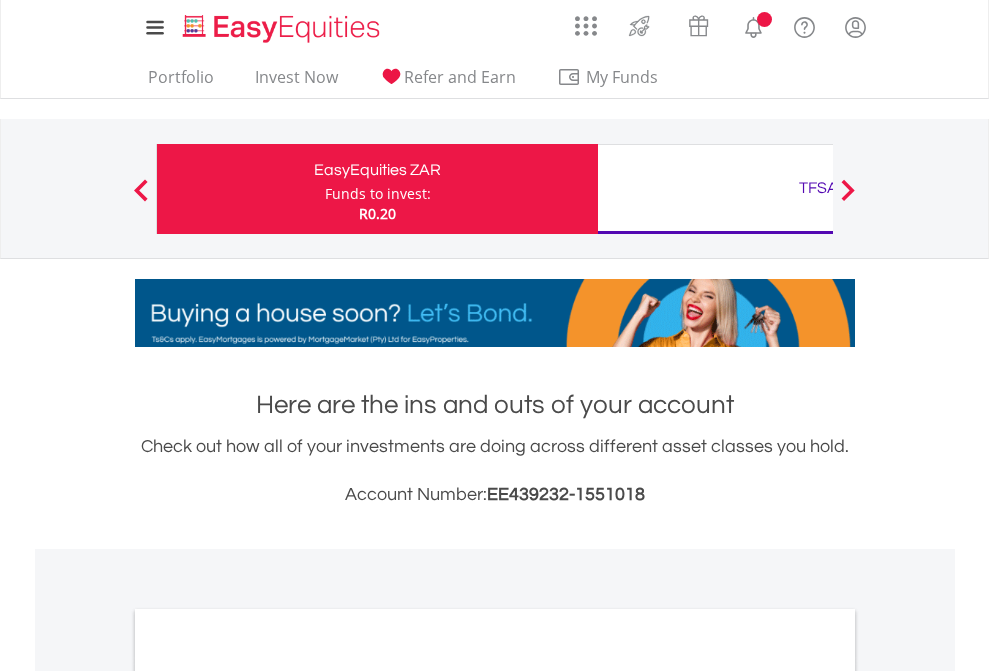 scroll, scrollTop: 1202, scrollLeft: 0, axis: vertical 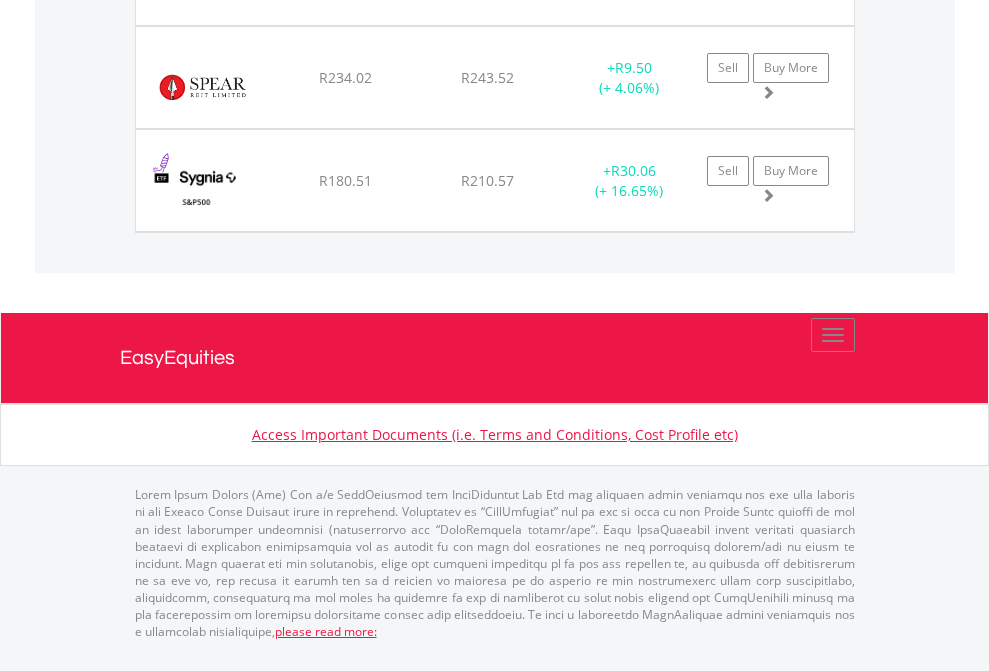 click on "TFSA" at bounding box center [818, -1728] 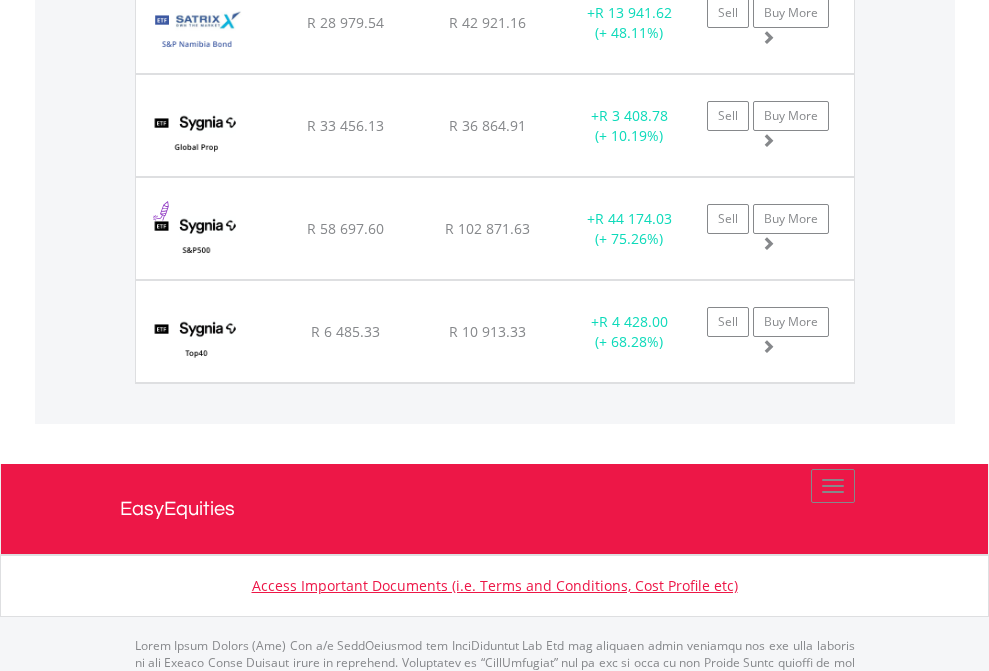 click on "EasyEquities USD" at bounding box center (818, -1745) 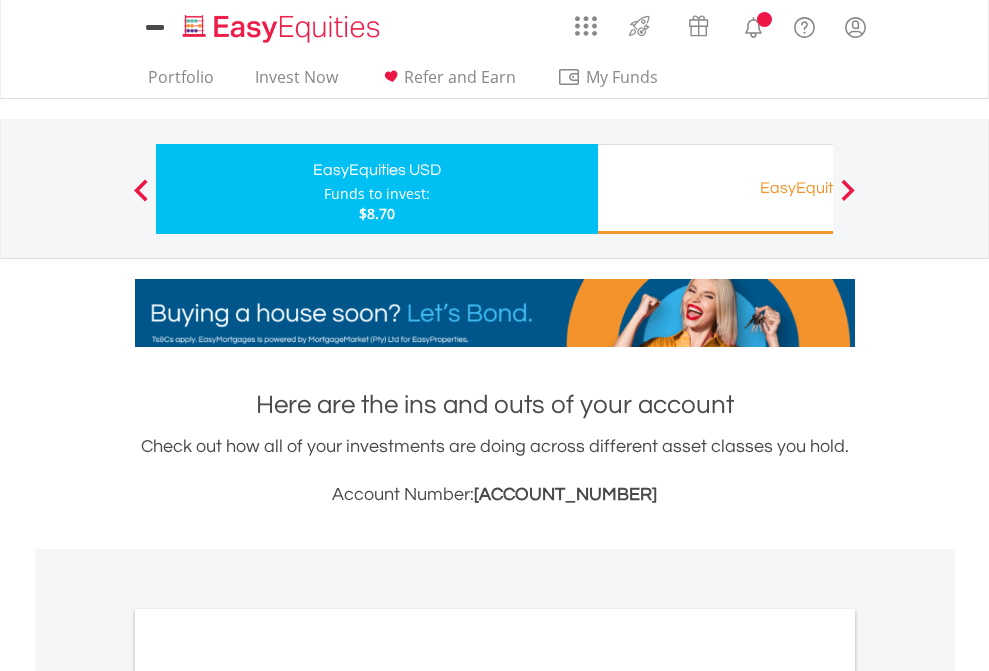 click on "All Holdings" at bounding box center (268, 1096) 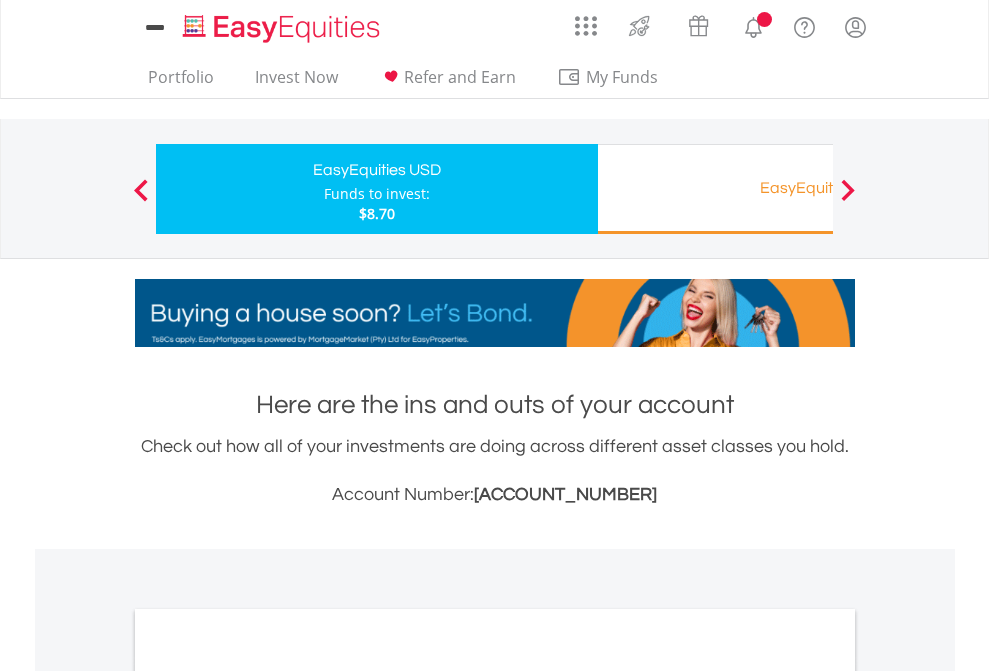 scroll, scrollTop: 1202, scrollLeft: 0, axis: vertical 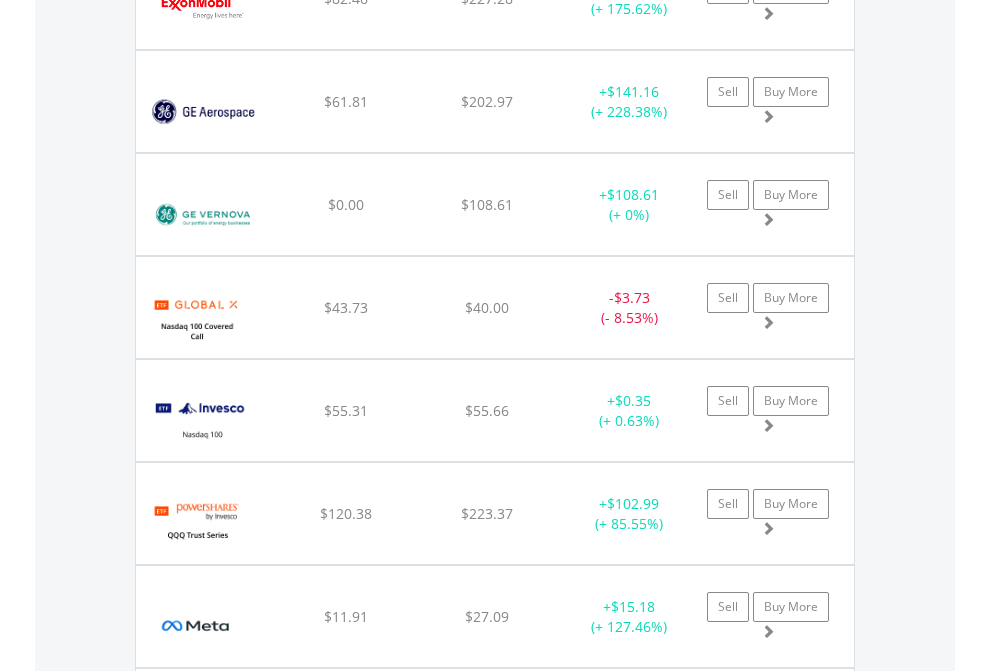 click on "EasyEquities RA" at bounding box center (818, -2076) 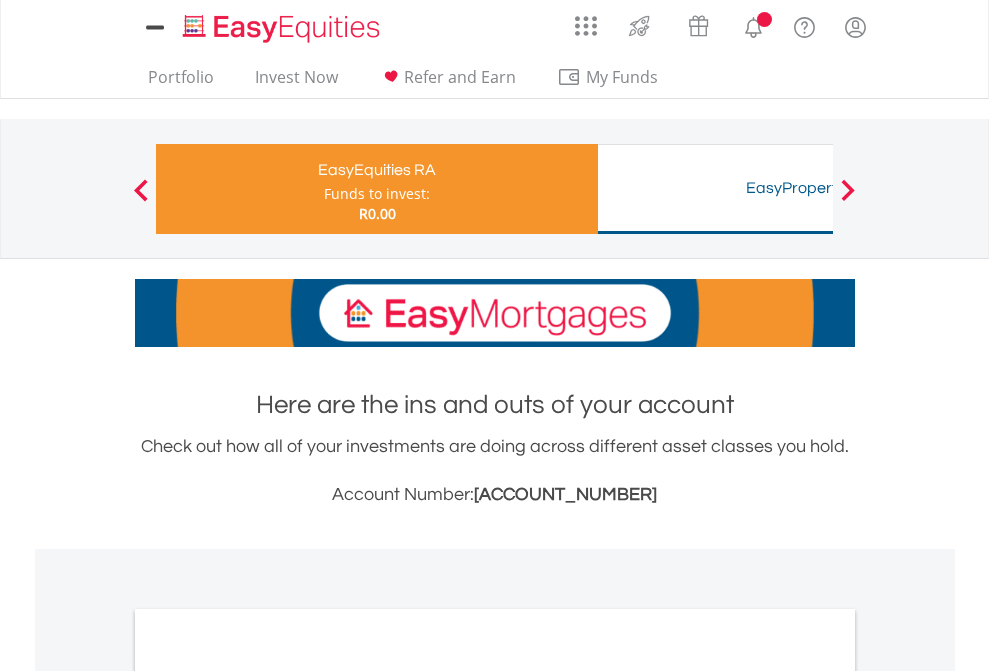 scroll, scrollTop: 1202, scrollLeft: 0, axis: vertical 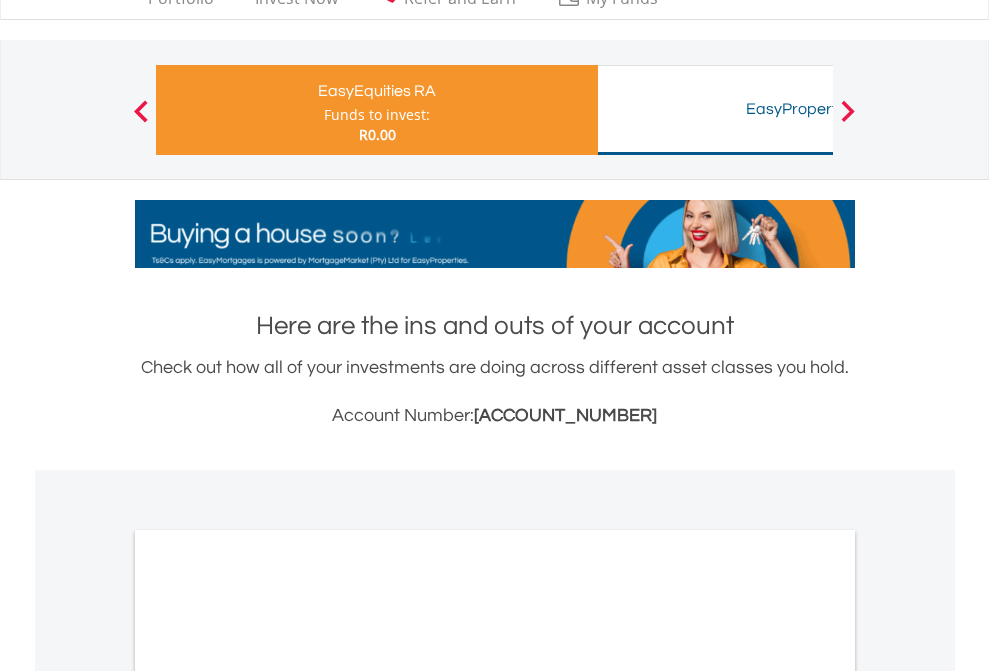 click on "All Holdings" at bounding box center (268, 987) 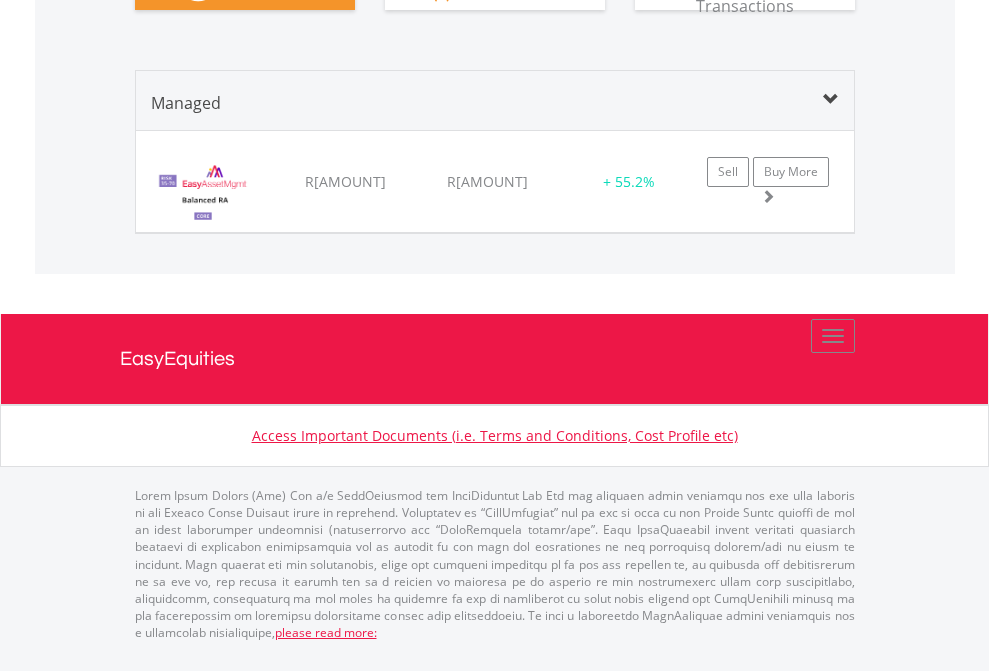 scroll, scrollTop: 2190, scrollLeft: 0, axis: vertical 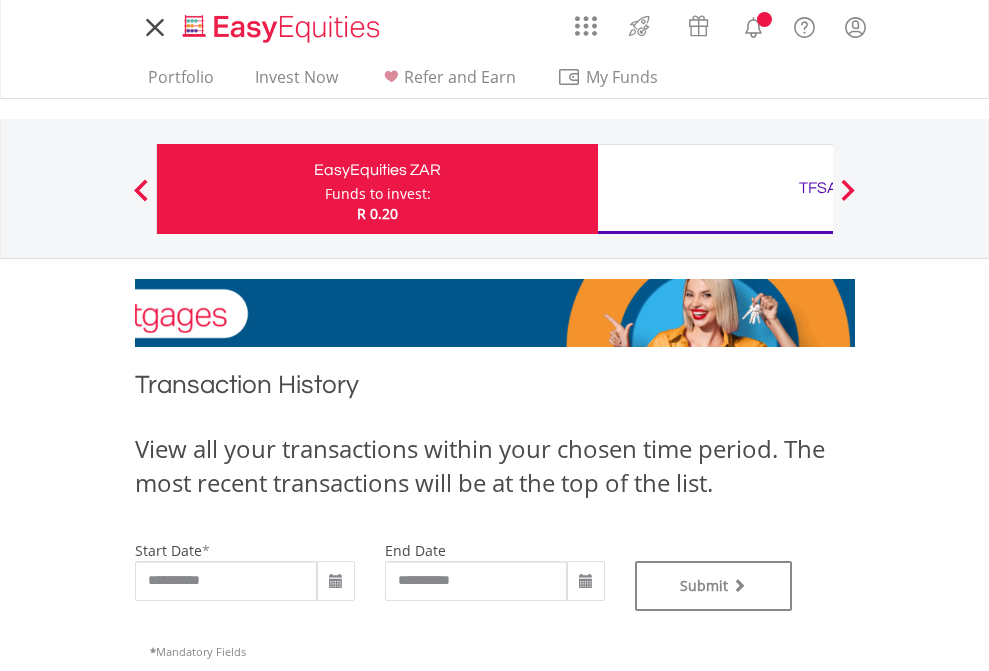 type on "**********" 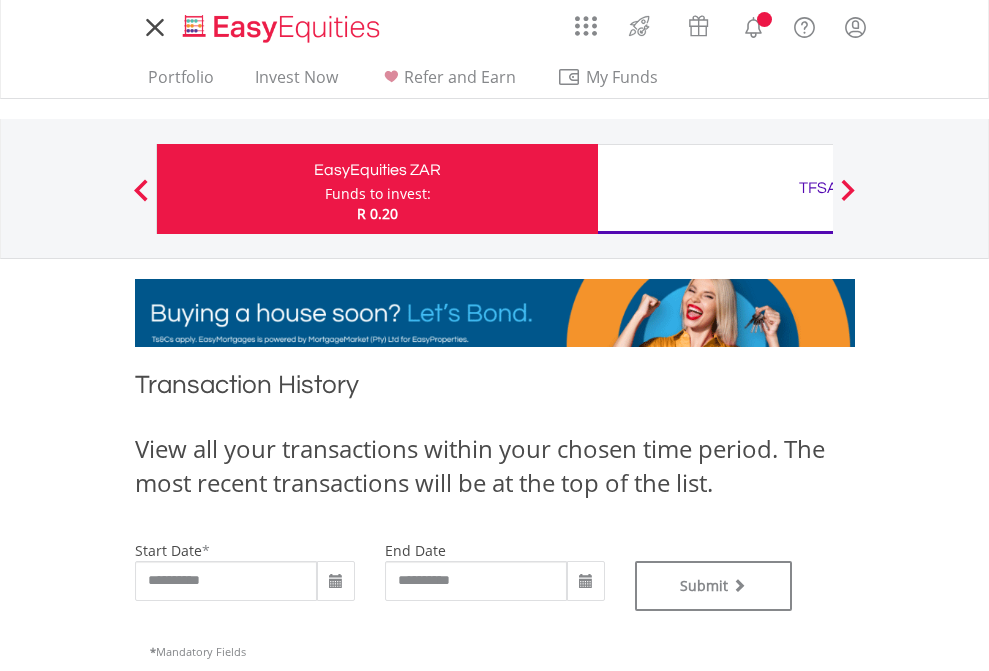 type on "**********" 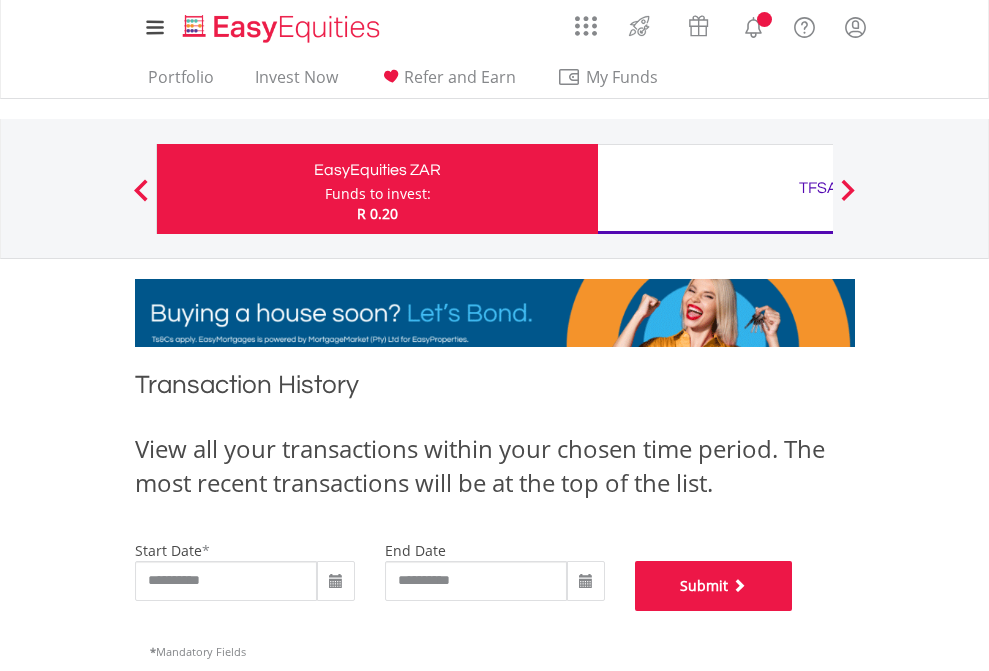 click on "Submit" at bounding box center [714, 586] 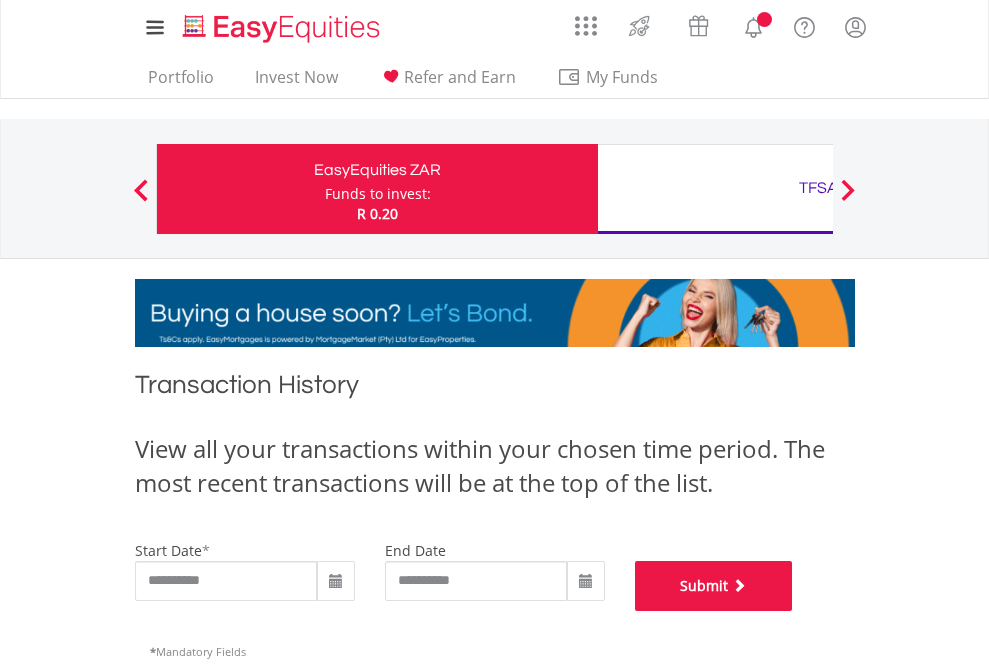 scroll, scrollTop: 811, scrollLeft: 0, axis: vertical 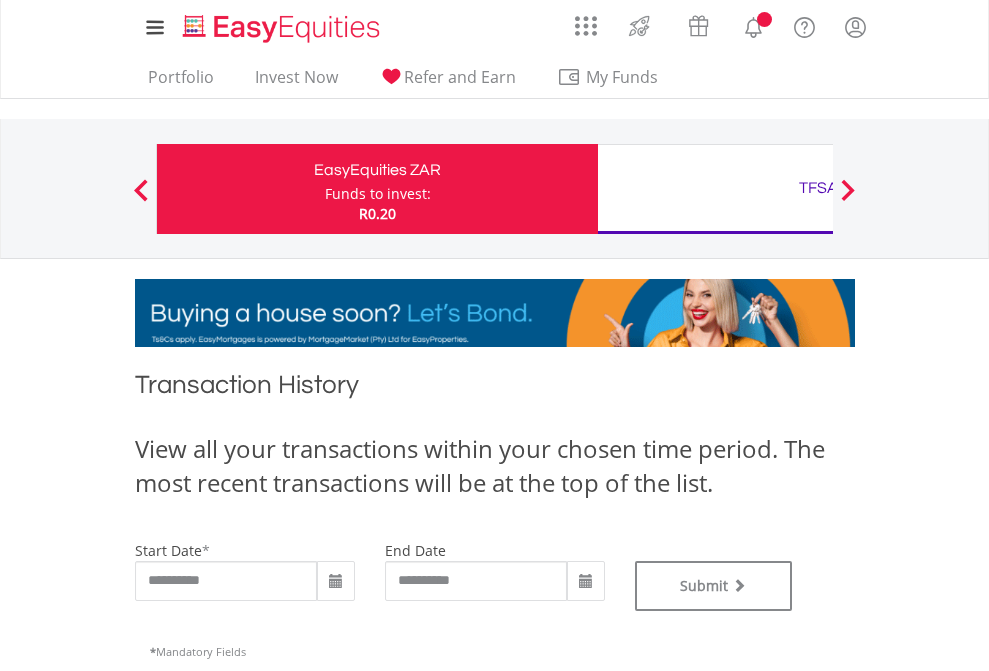 click on "TFSA" at bounding box center [818, 188] 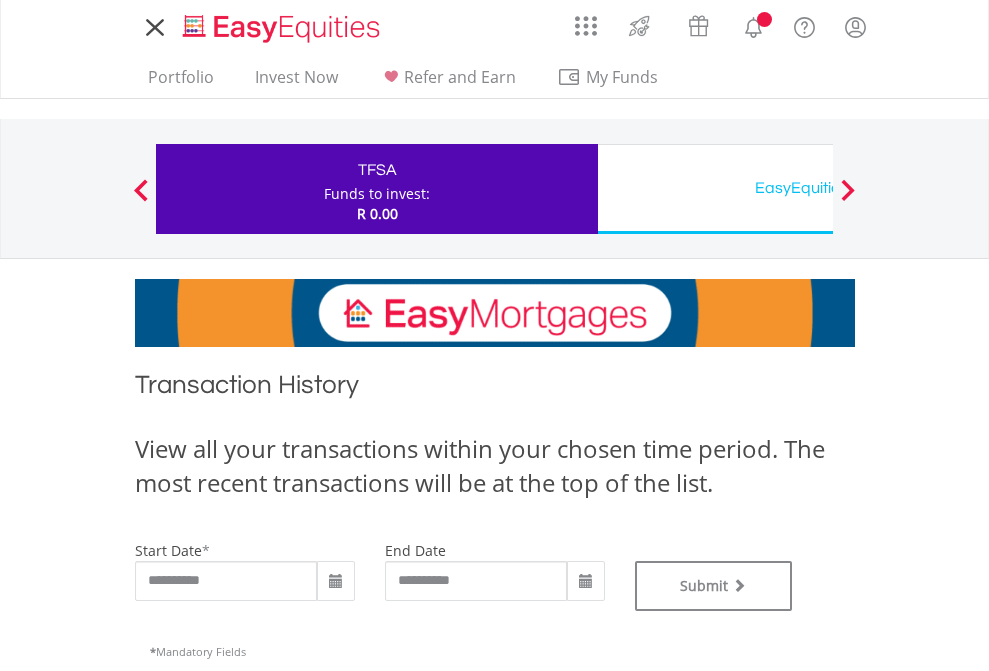 scroll, scrollTop: 0, scrollLeft: 0, axis: both 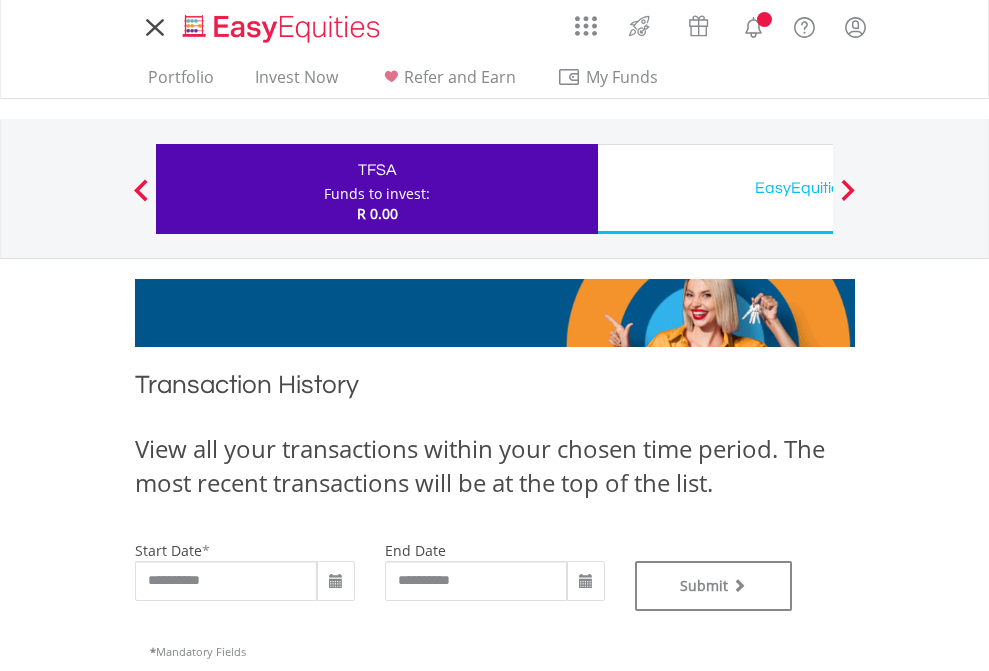 type on "**********" 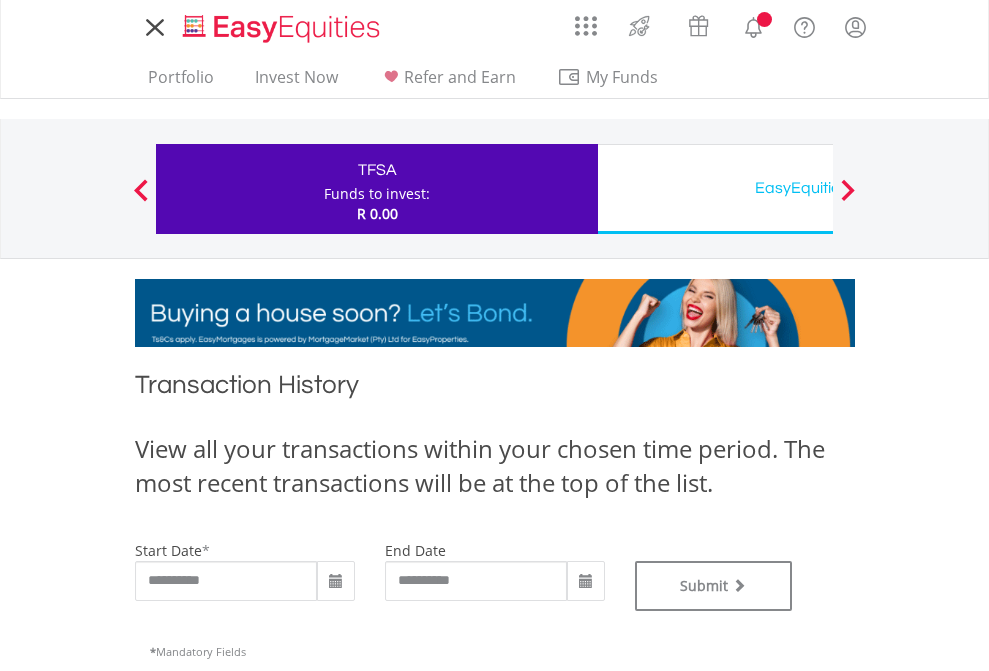 type on "**********" 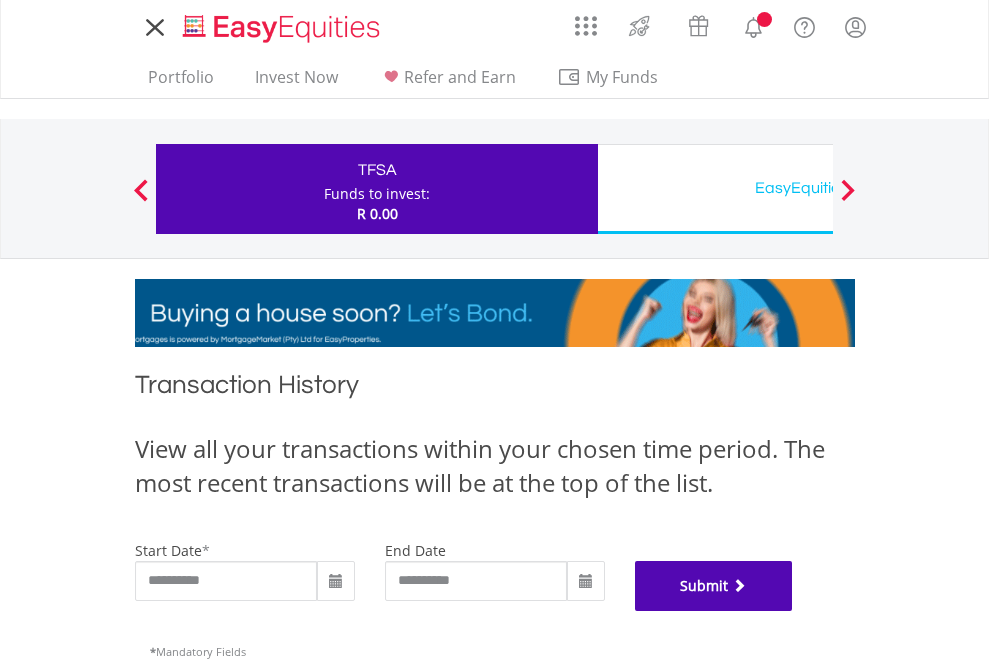 click on "Submit" at bounding box center [714, 586] 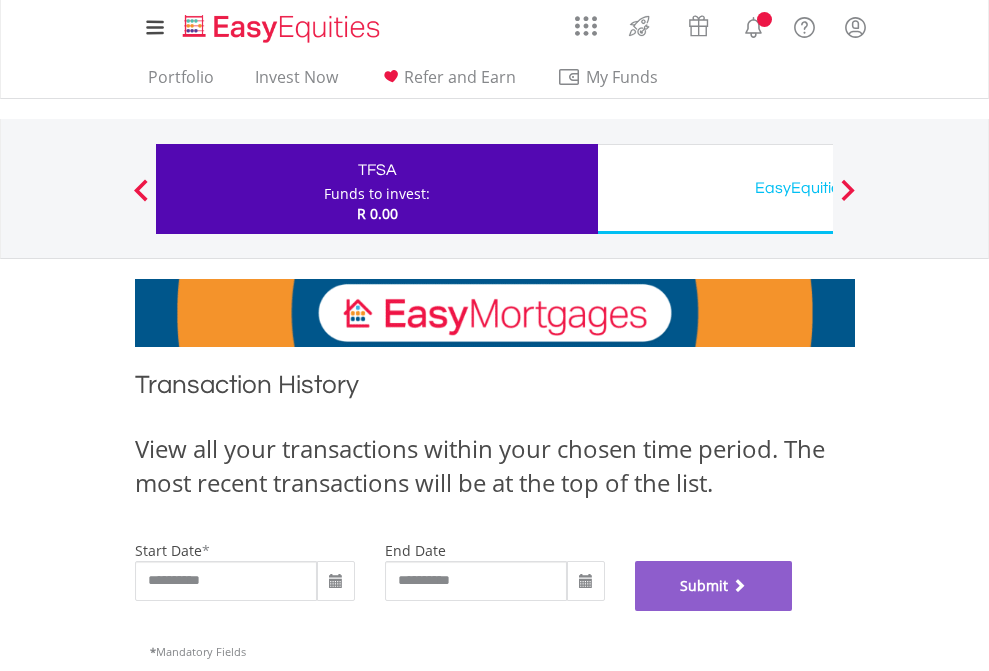scroll, scrollTop: 811, scrollLeft: 0, axis: vertical 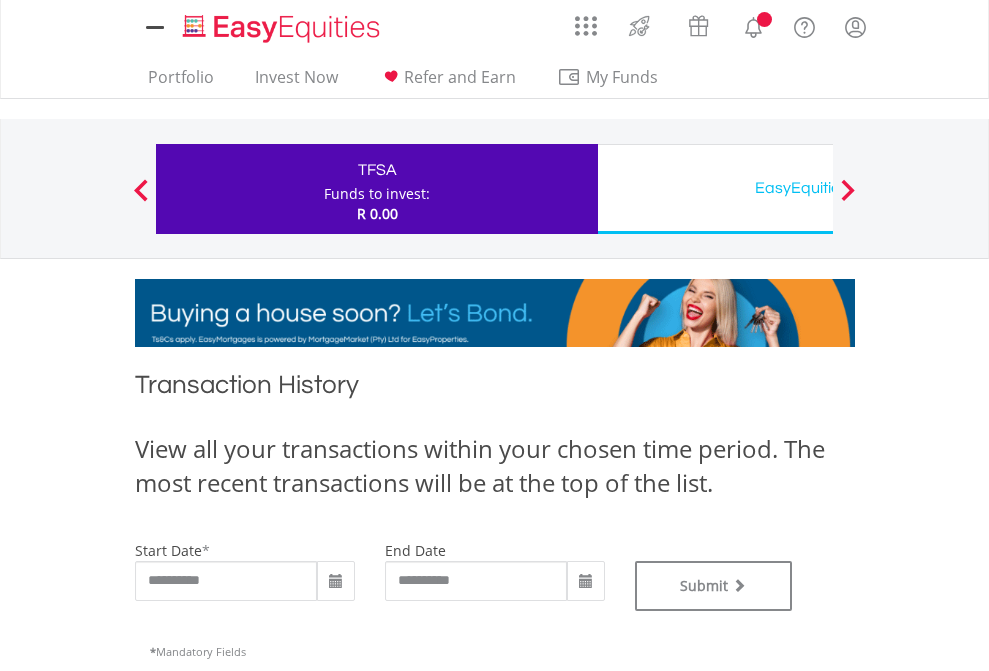 click on "EasyEquities USD" at bounding box center (818, 188) 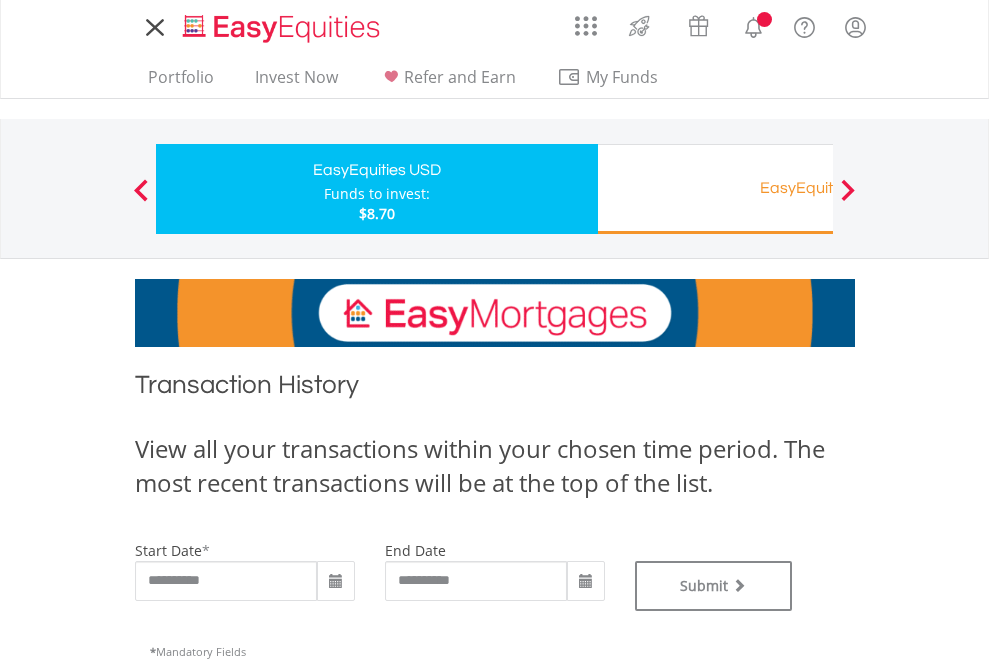 scroll, scrollTop: 0, scrollLeft: 0, axis: both 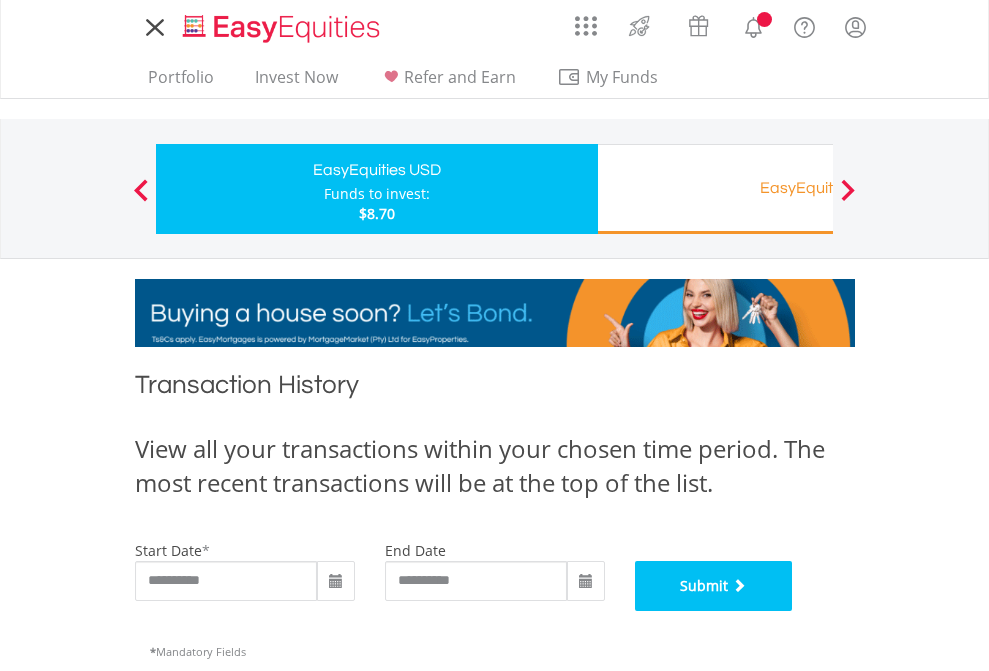 click on "Submit" at bounding box center [714, 586] 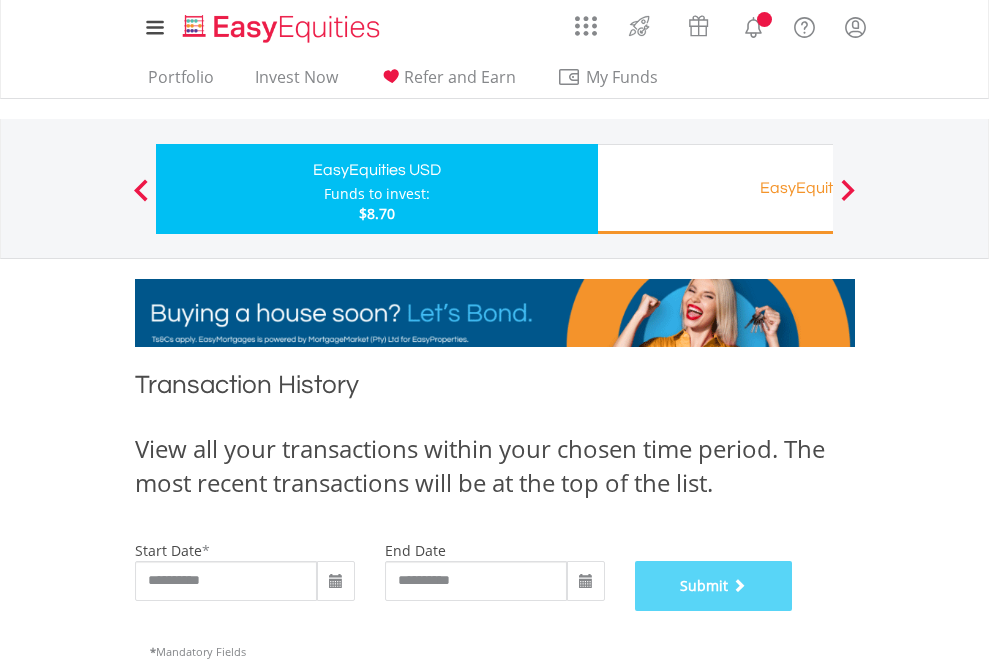 scroll, scrollTop: 811, scrollLeft: 0, axis: vertical 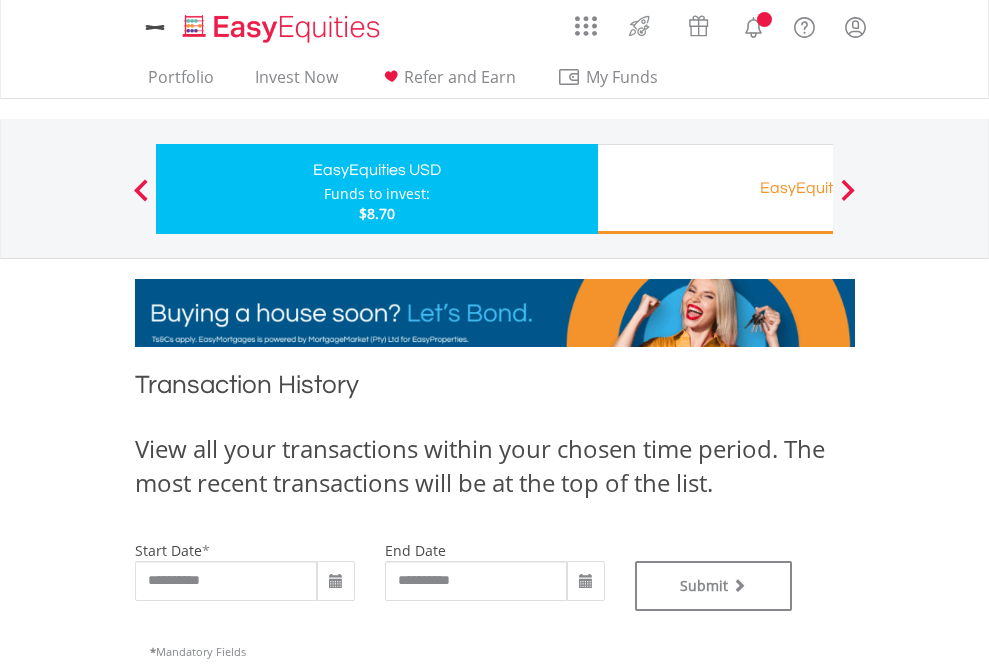 click on "EasyEquities RA" at bounding box center (818, 188) 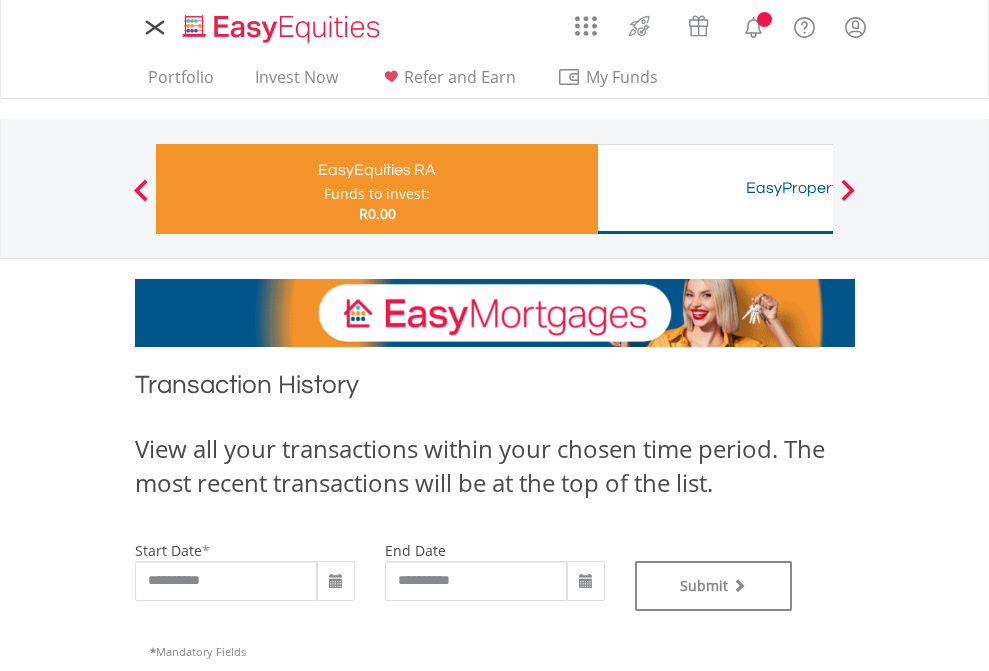 scroll, scrollTop: 0, scrollLeft: 0, axis: both 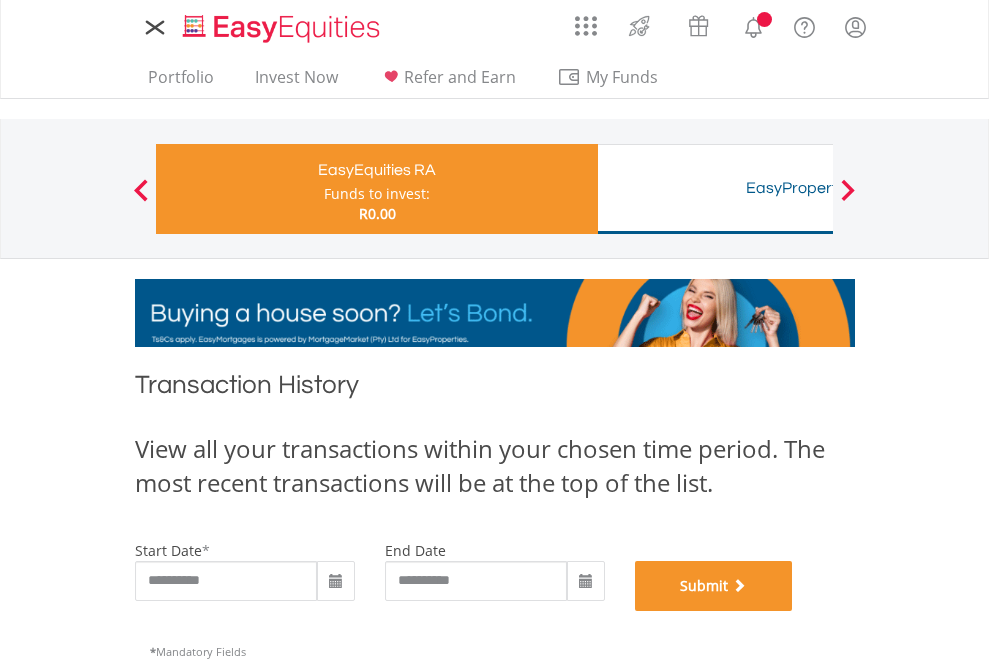 click on "Submit" at bounding box center (714, 586) 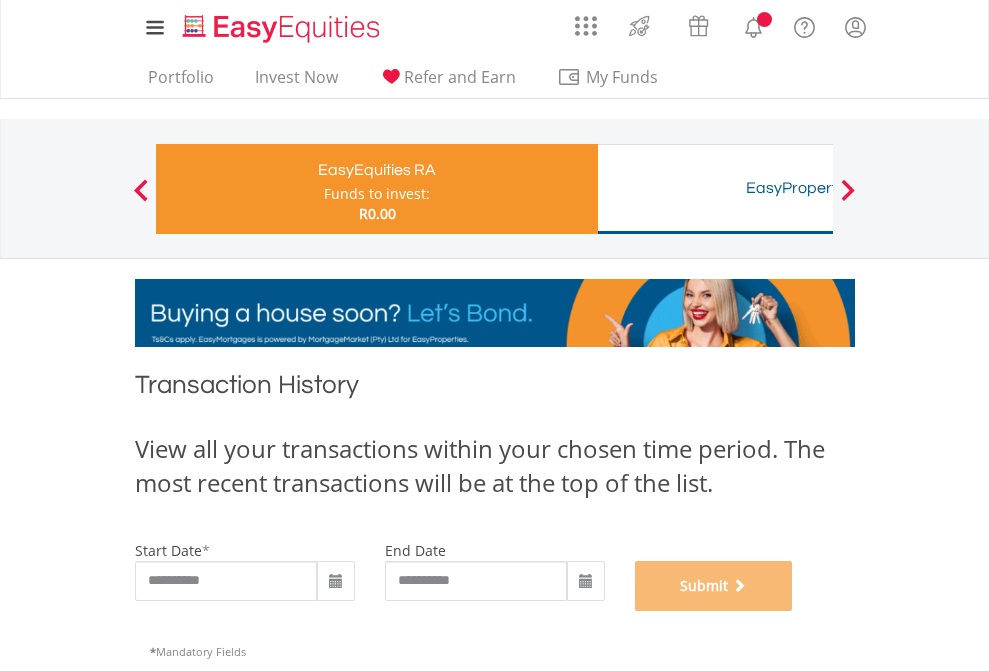 scroll, scrollTop: 811, scrollLeft: 0, axis: vertical 